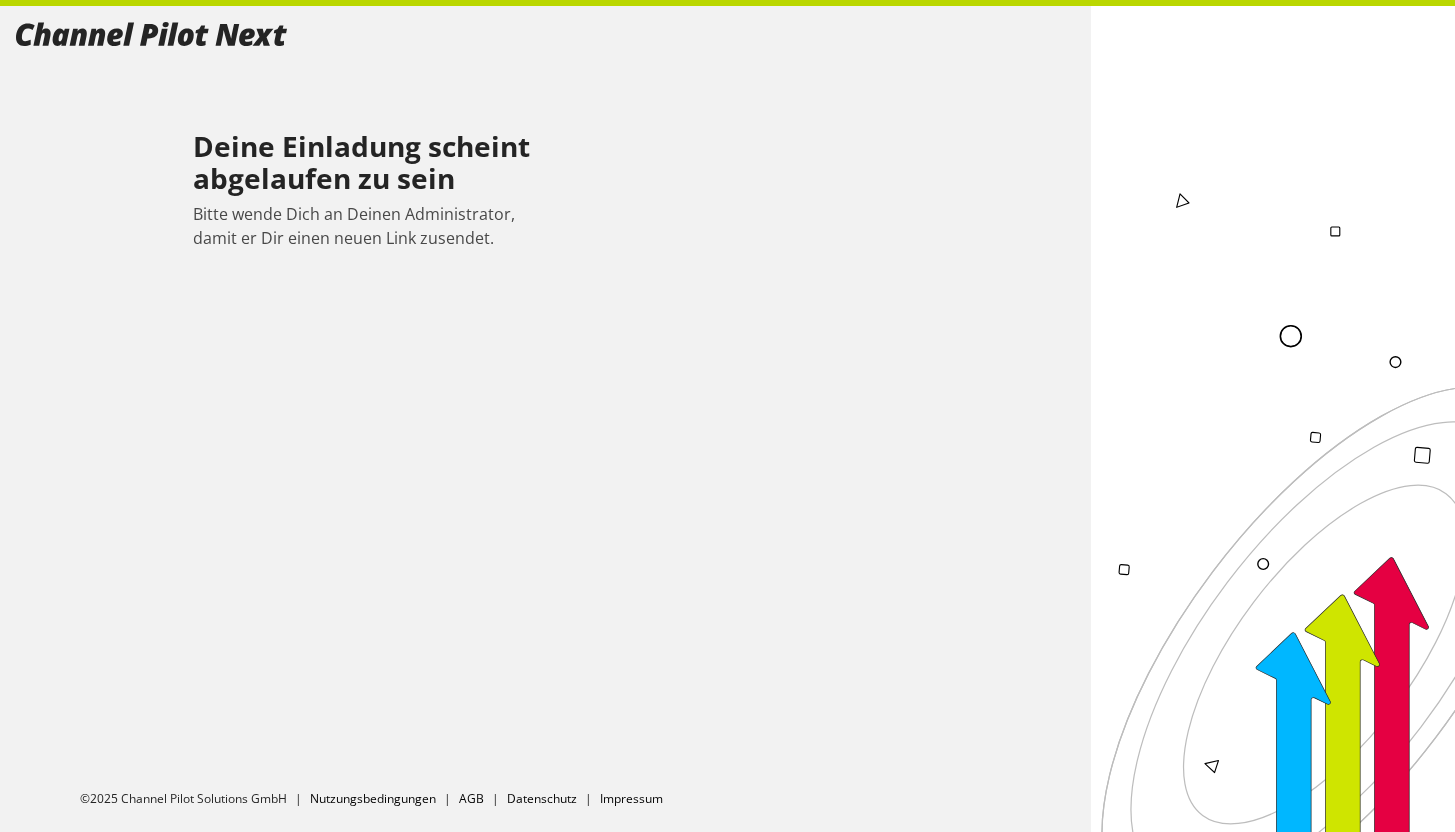 scroll, scrollTop: 0, scrollLeft: 0, axis: both 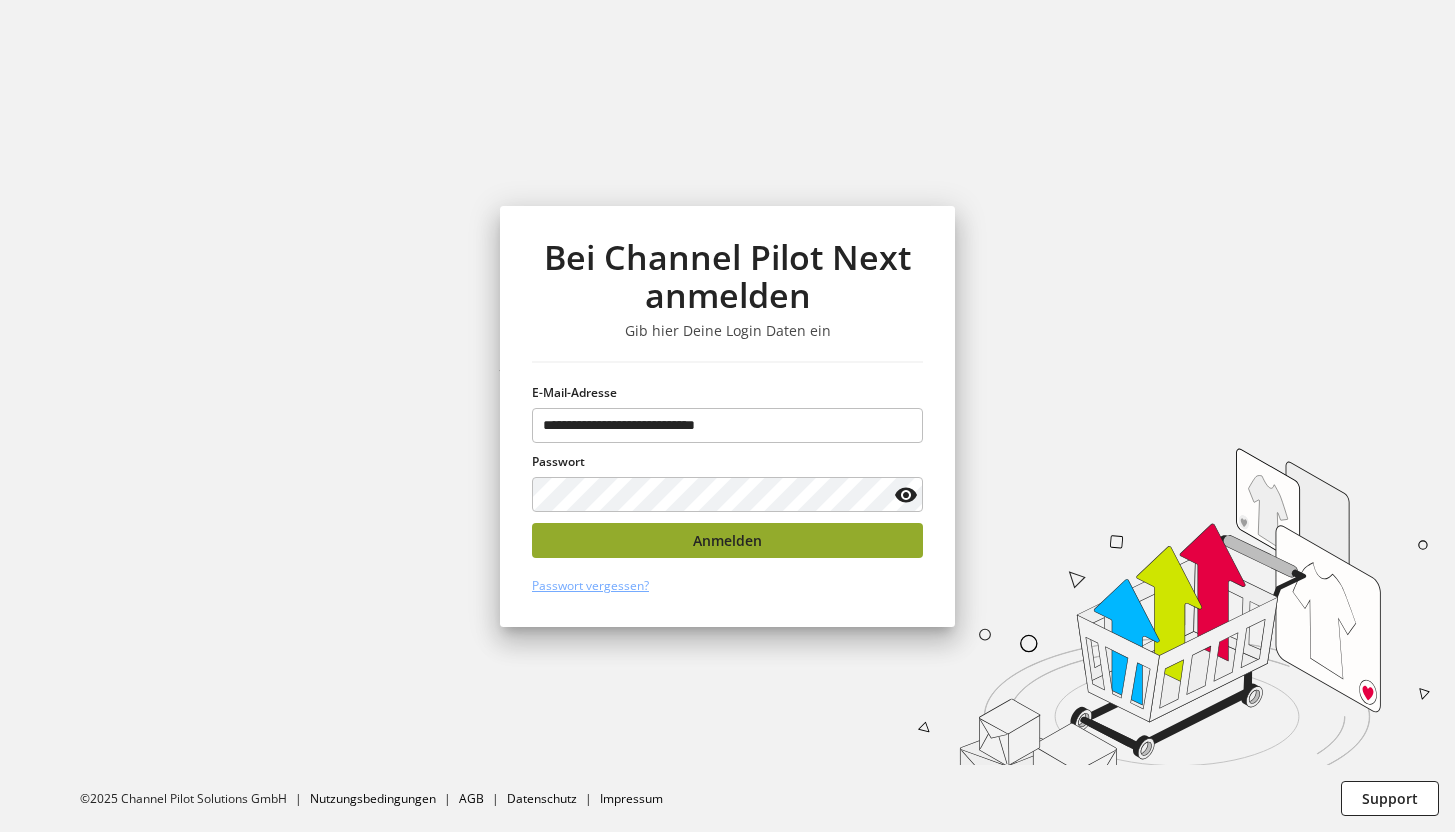 click on "Anmelden" at bounding box center (727, 540) 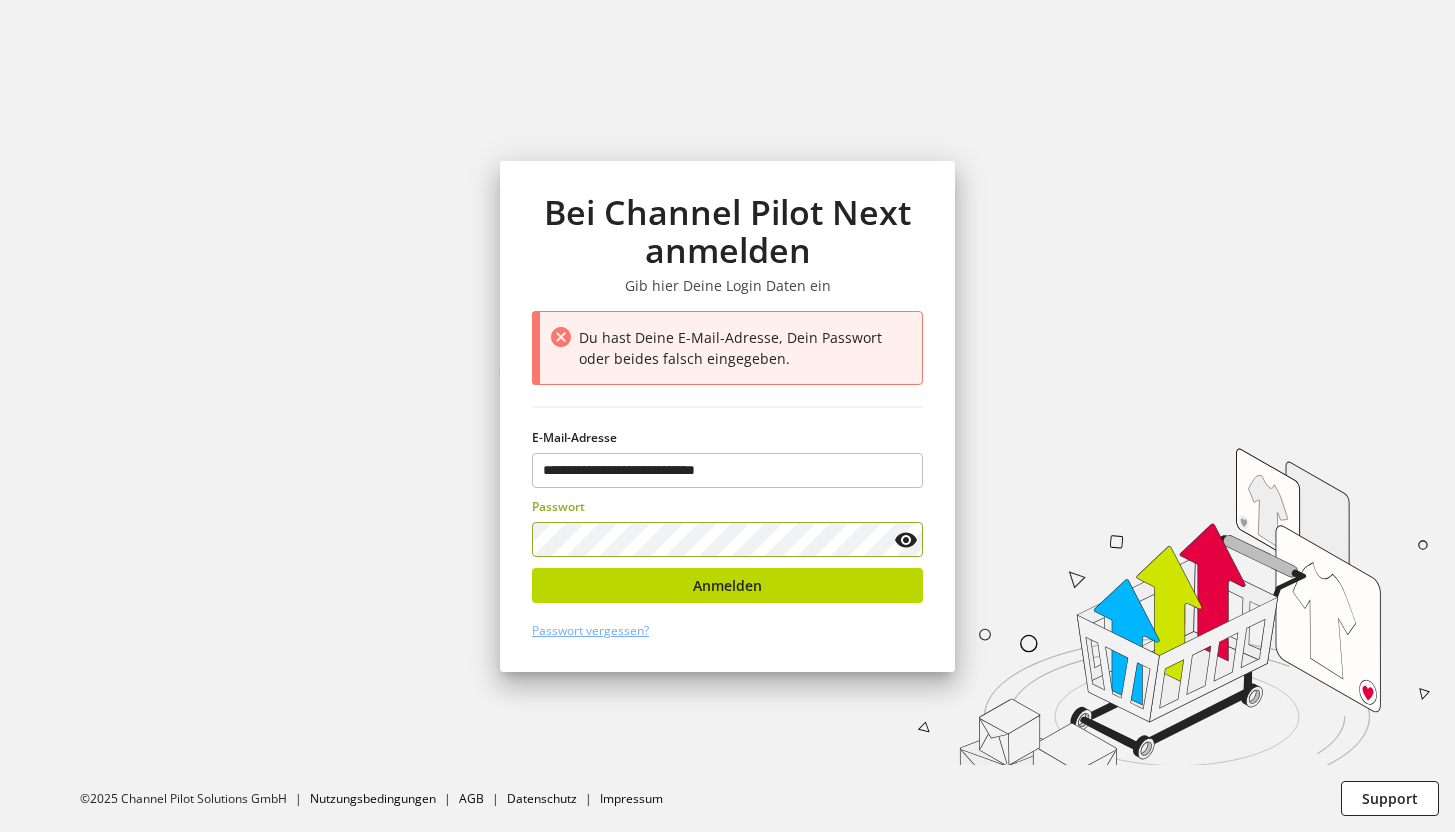 click on "**********" at bounding box center [727, 416] 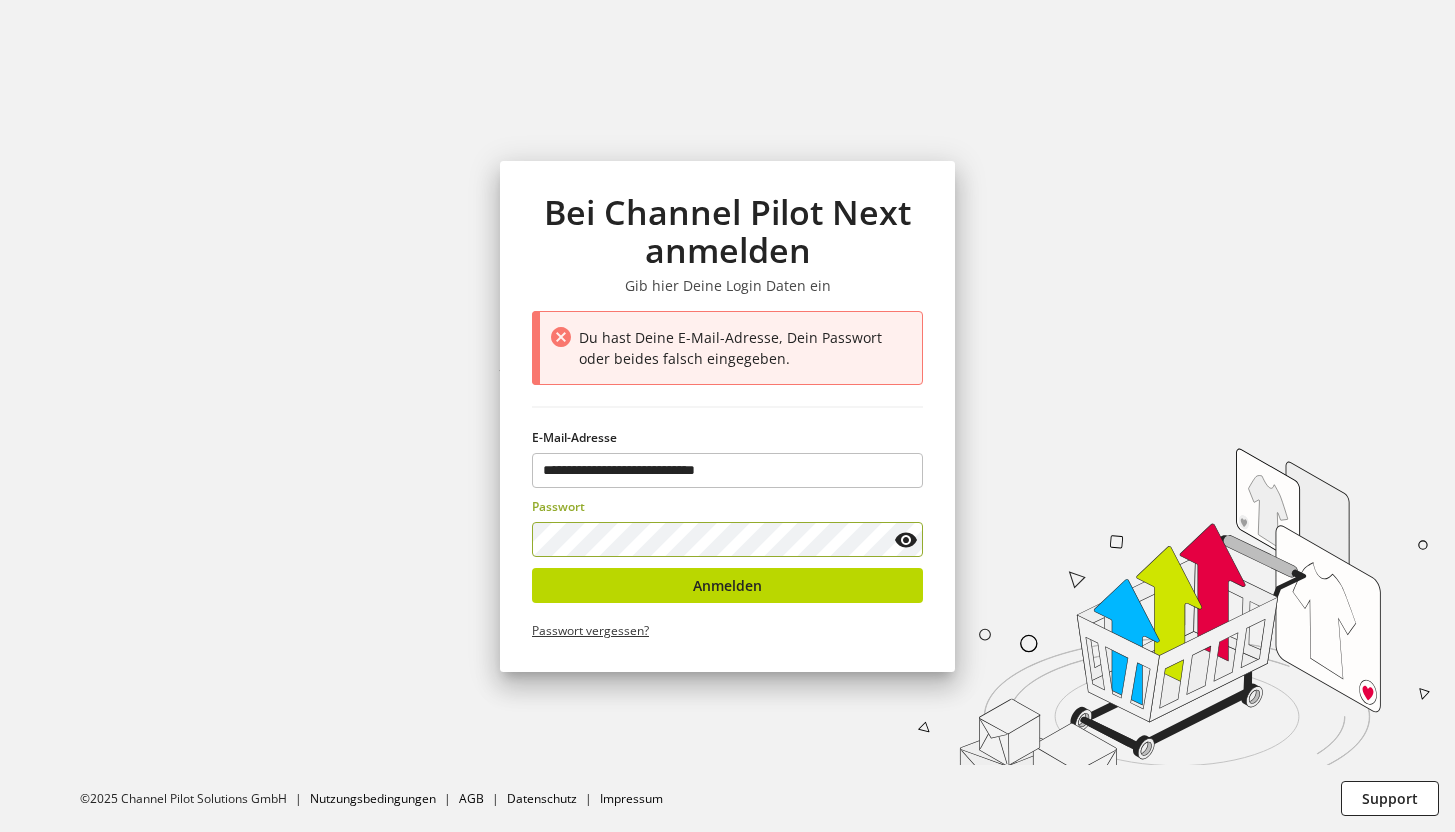 click on "Passwort vergessen?" at bounding box center [590, 630] 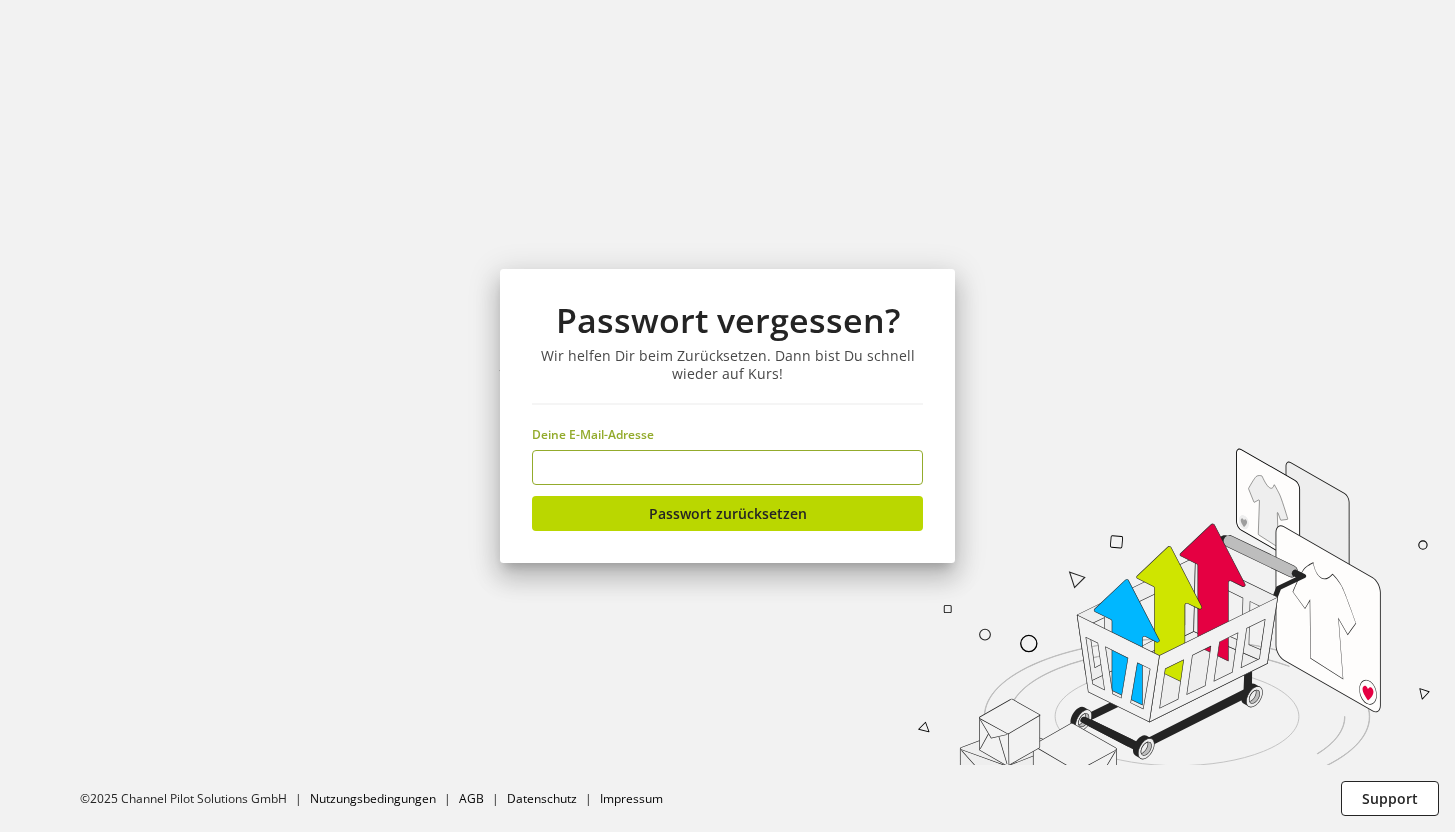 type on "**********" 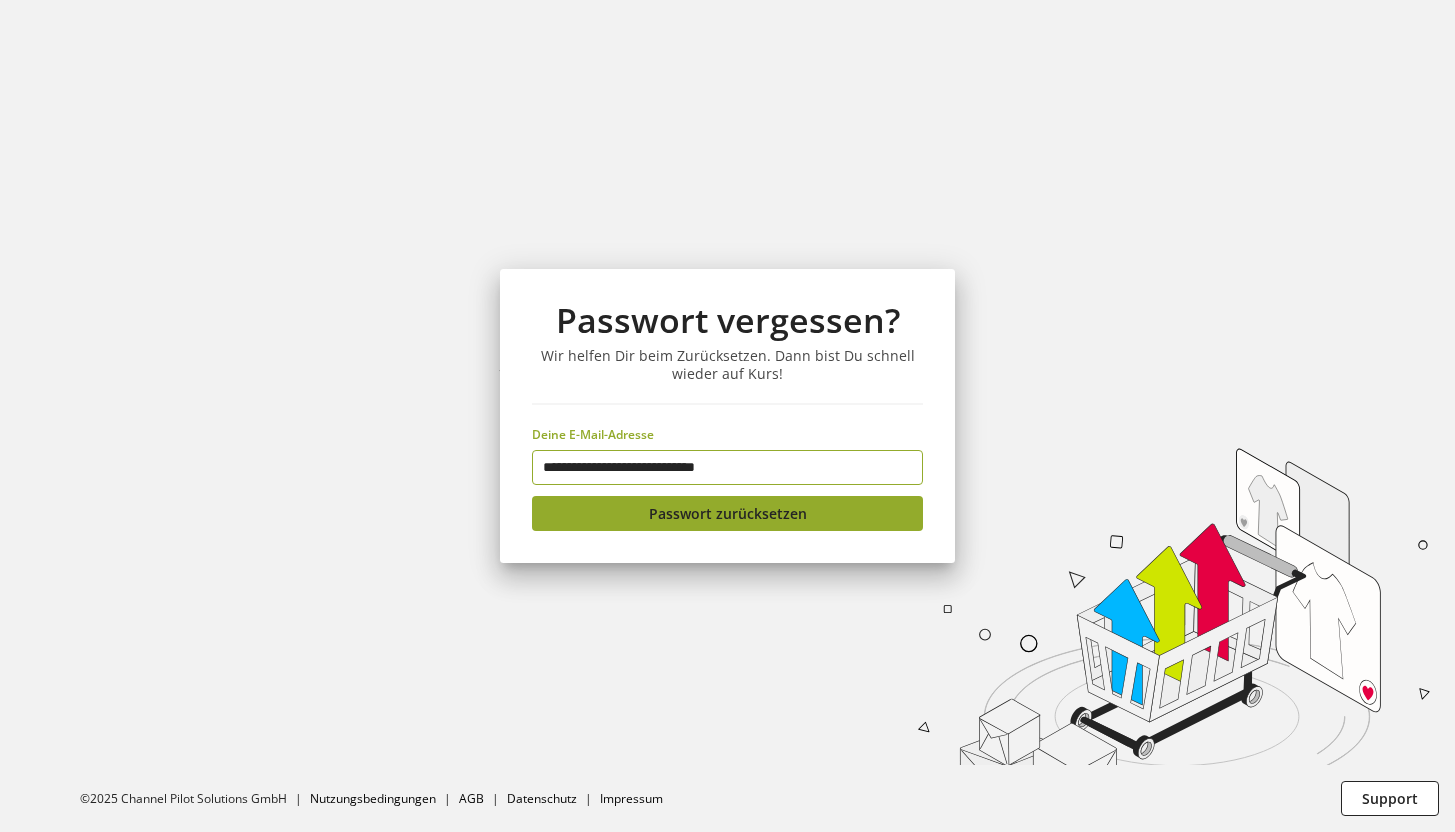 click on "Passwort zurücksetzen" at bounding box center (728, 513) 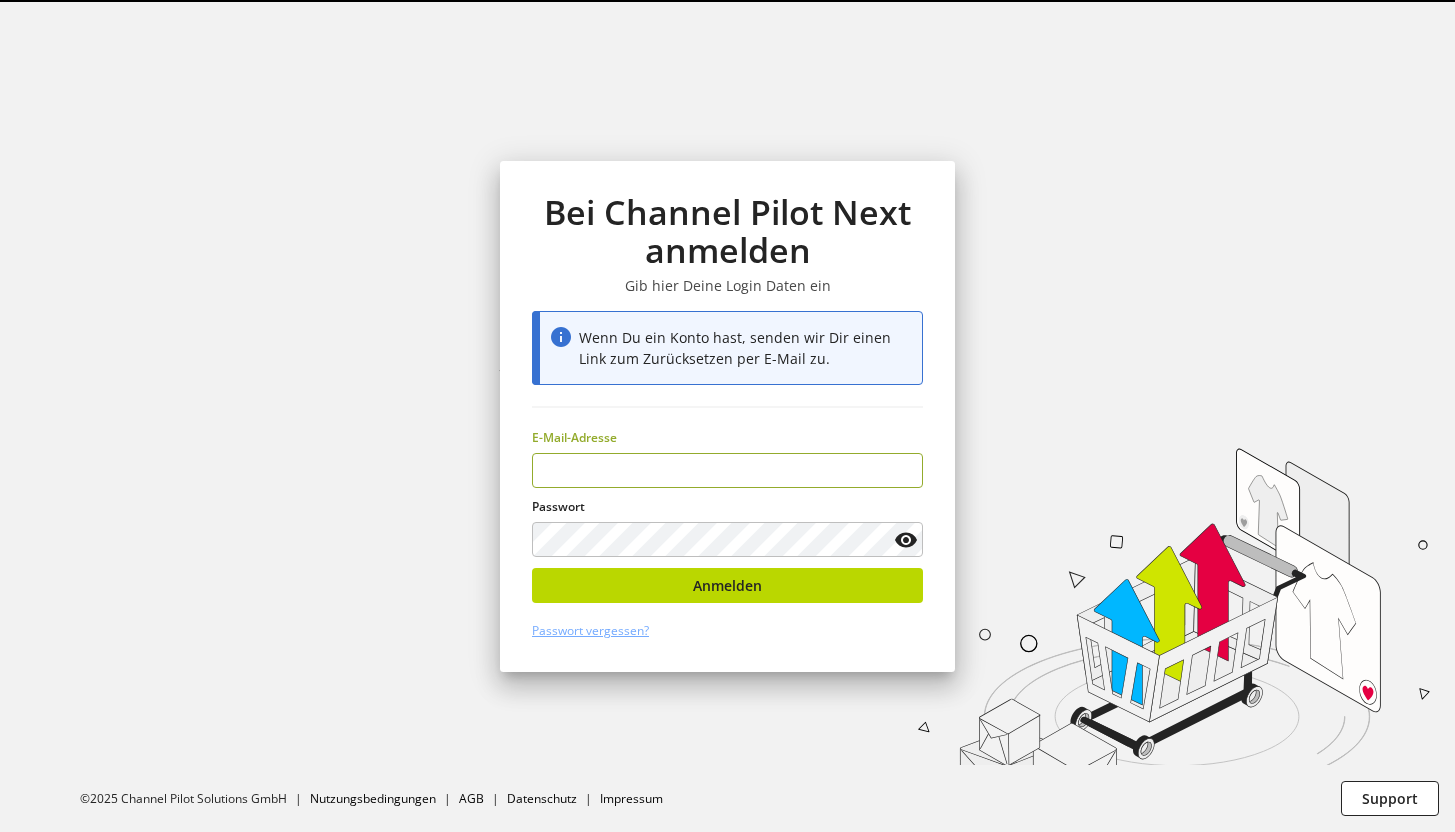type on "**********" 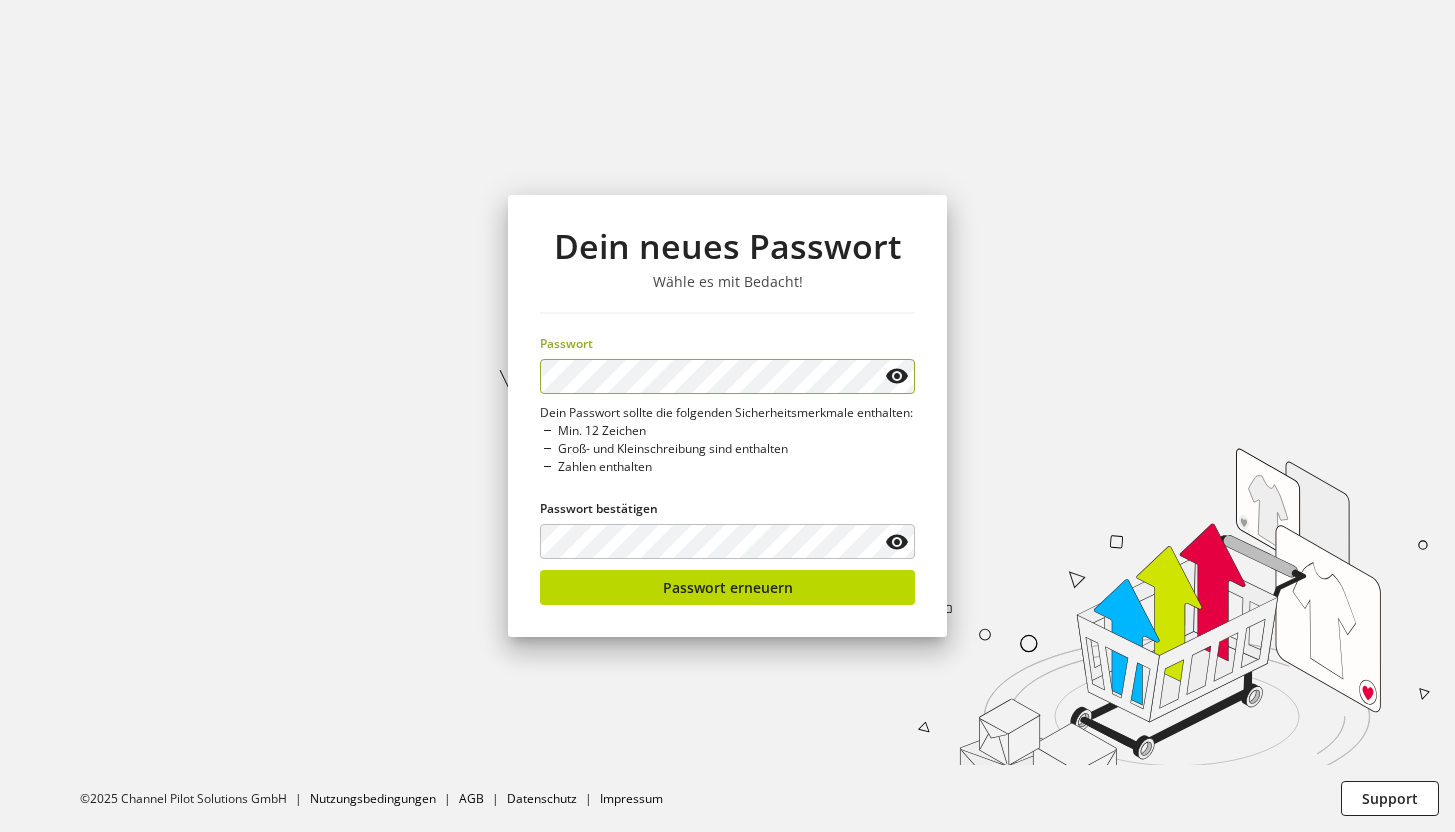 scroll, scrollTop: 0, scrollLeft: 0, axis: both 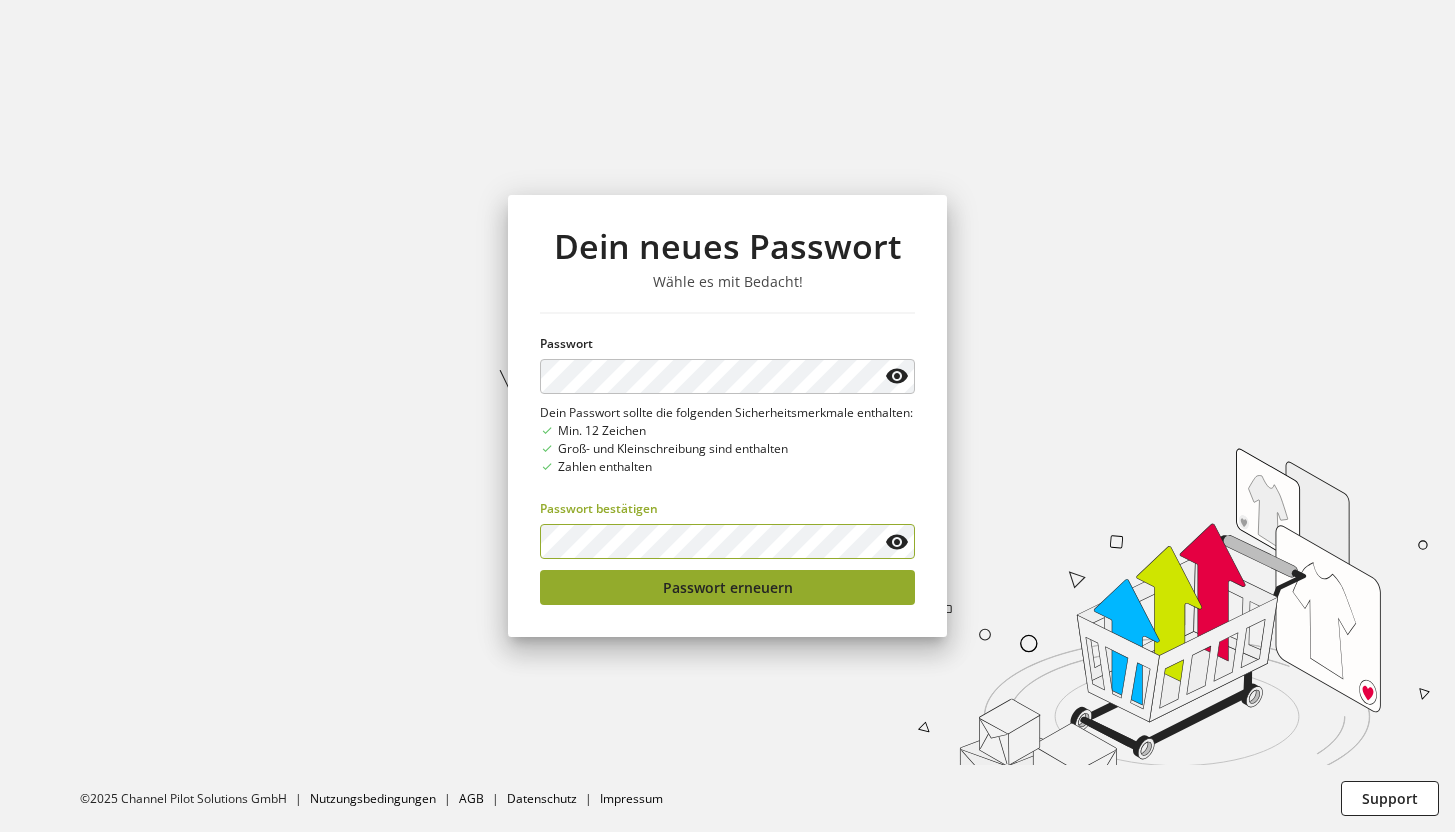 click on "Passwort erneuern" at bounding box center (728, 587) 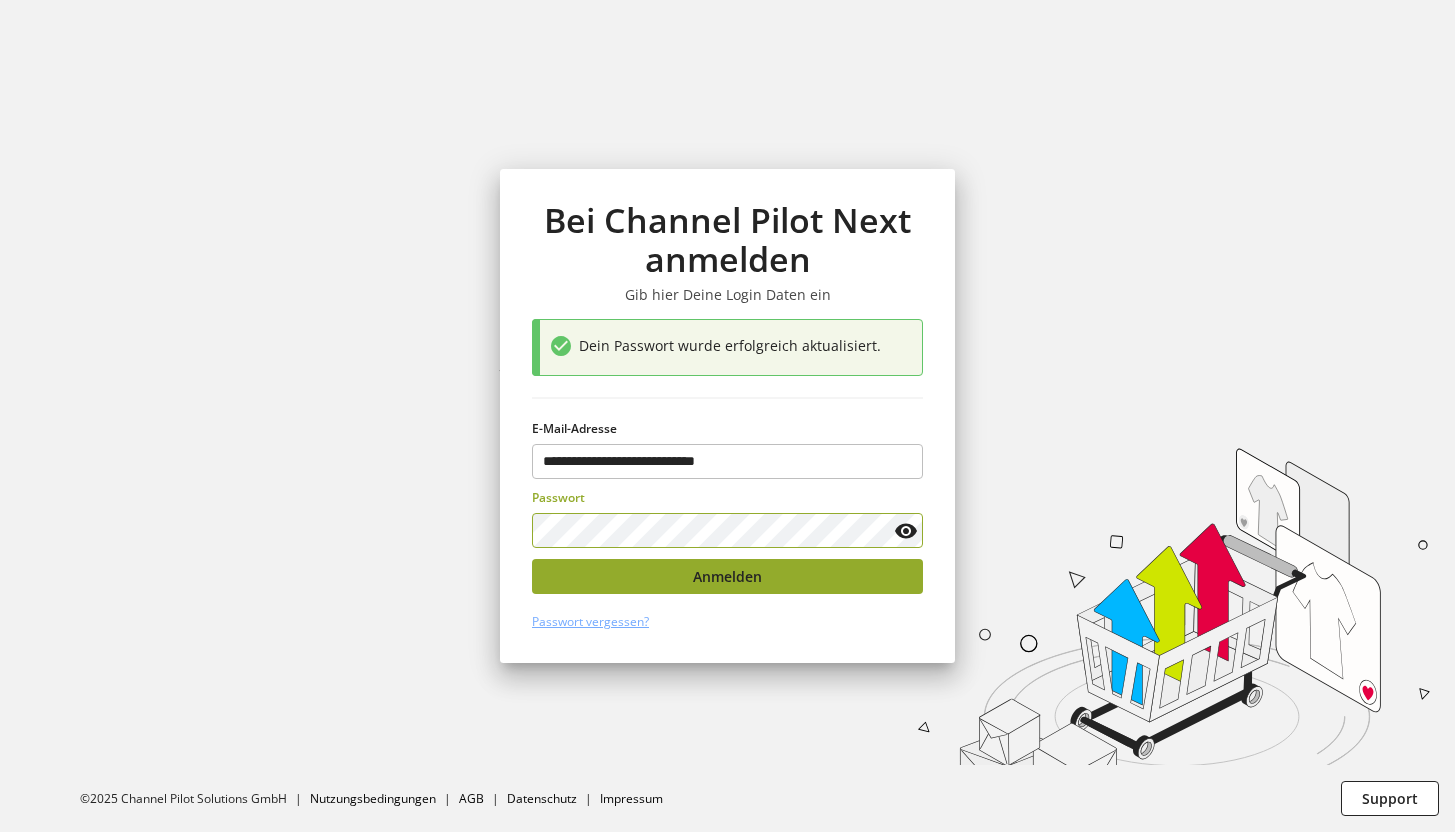 click on "Anmelden" at bounding box center (727, 576) 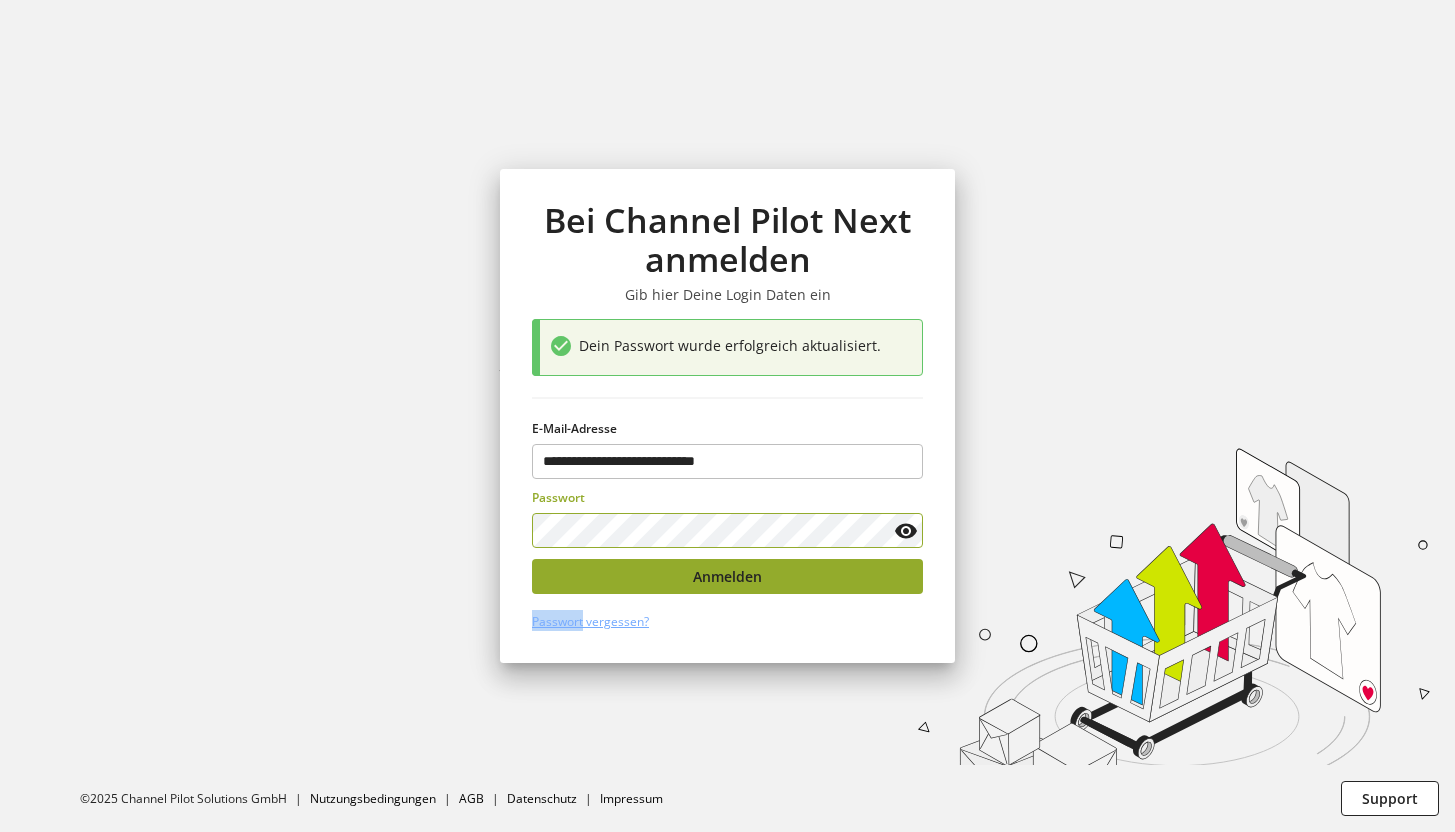 click on "**********" at bounding box center (727, 416) 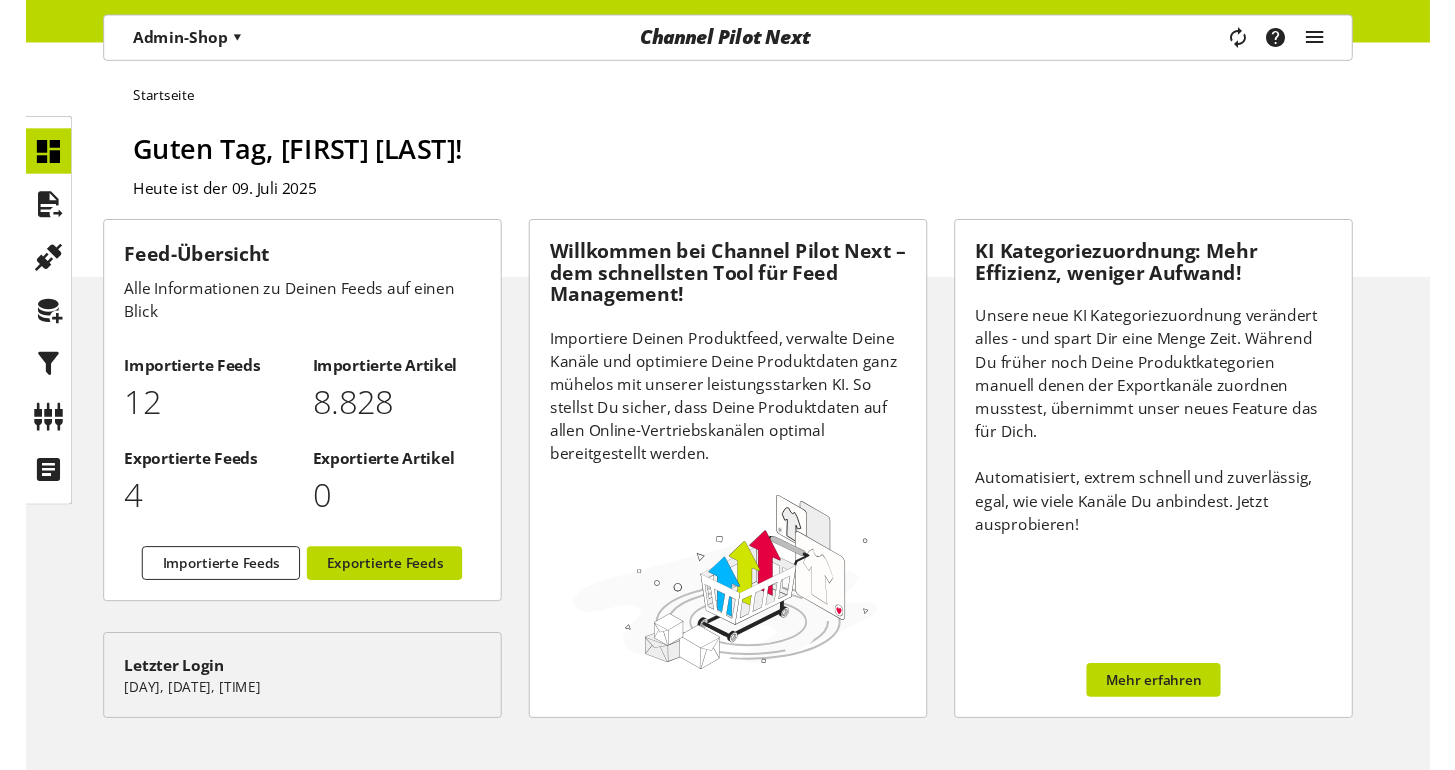 scroll, scrollTop: 0, scrollLeft: 0, axis: both 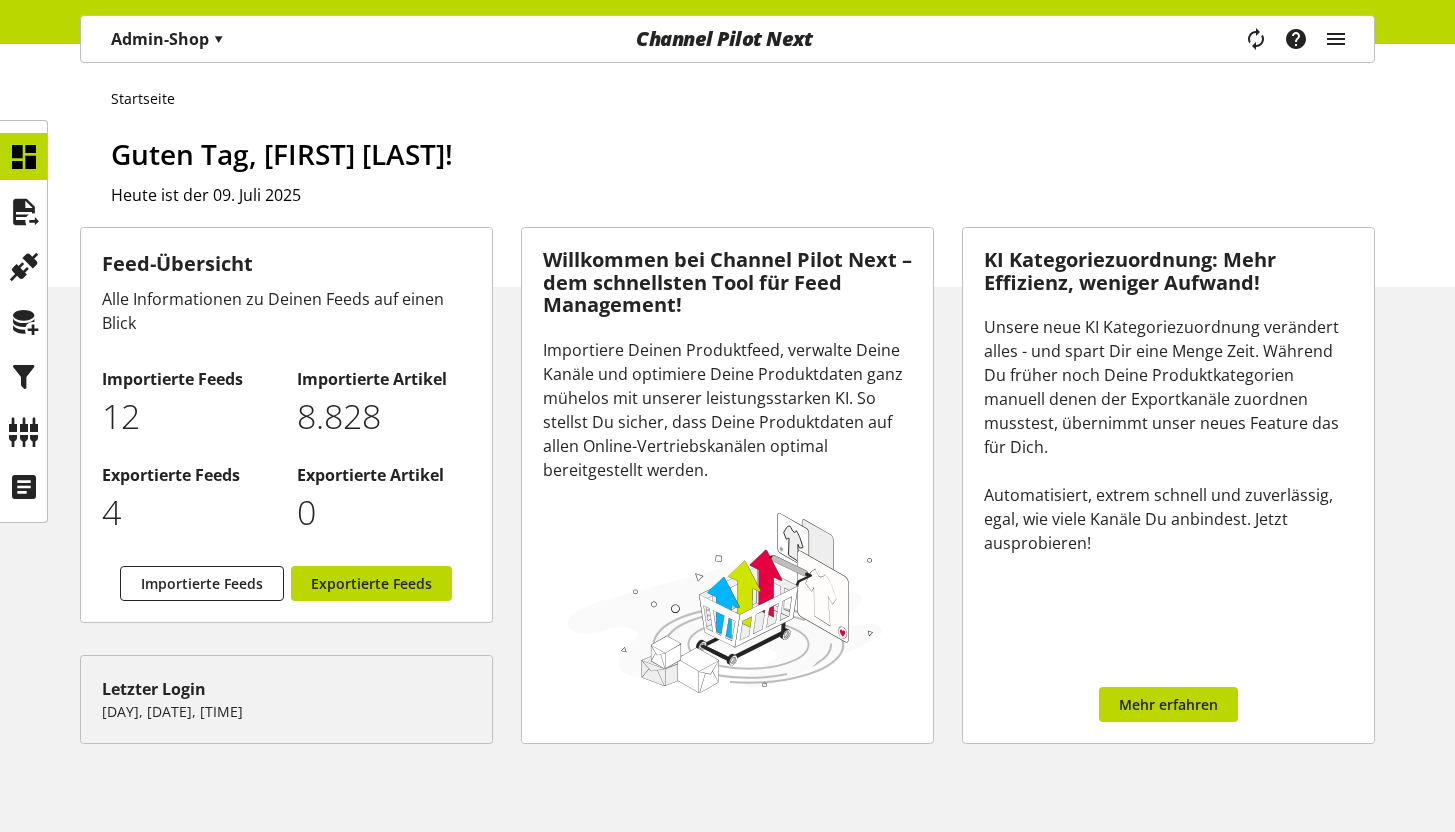 click on "Guten Tag, [FIRST] [LAST]!" at bounding box center (743, 154) 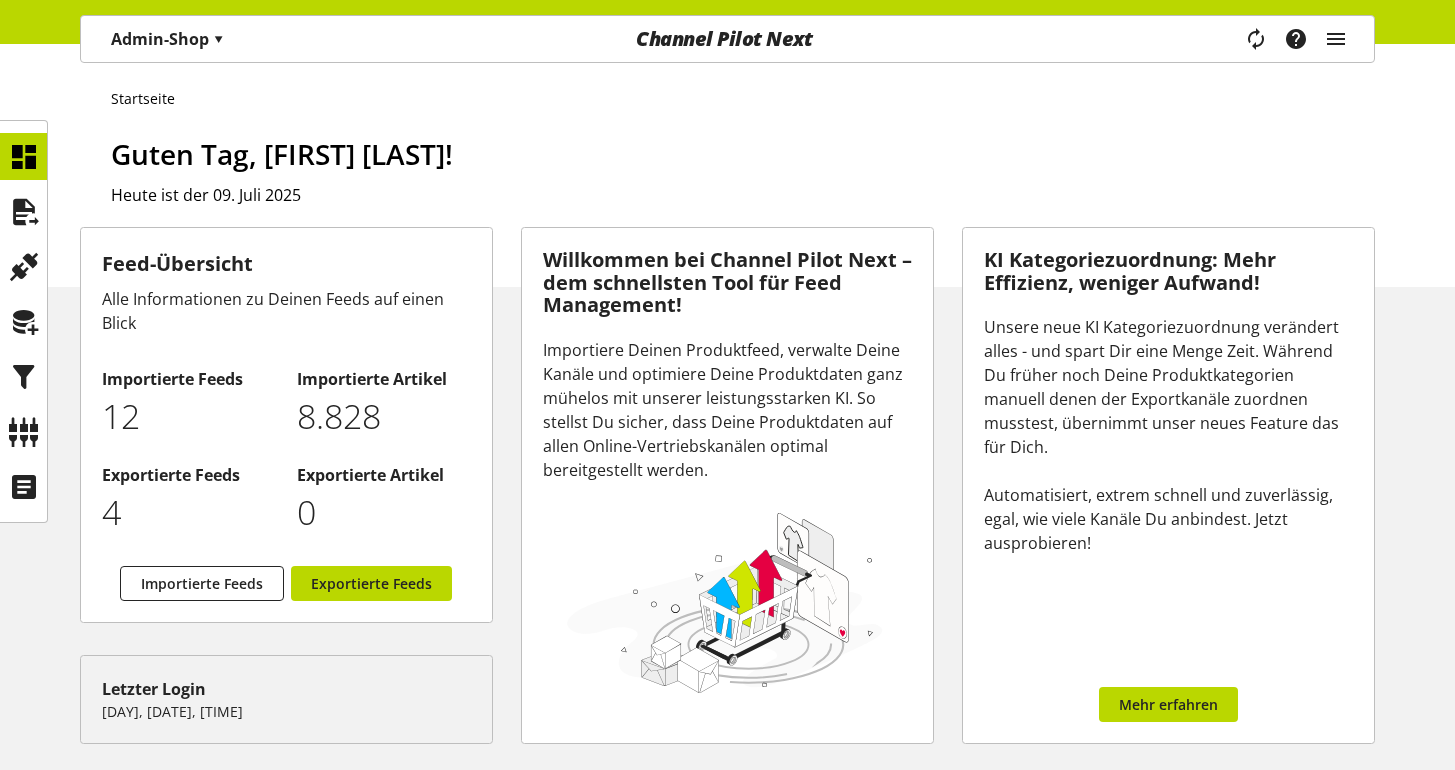 click on "Startseite Guten Tag, Bengin Rashid! Heute ist der 09. Juli 2025" at bounding box center [727, 165] 